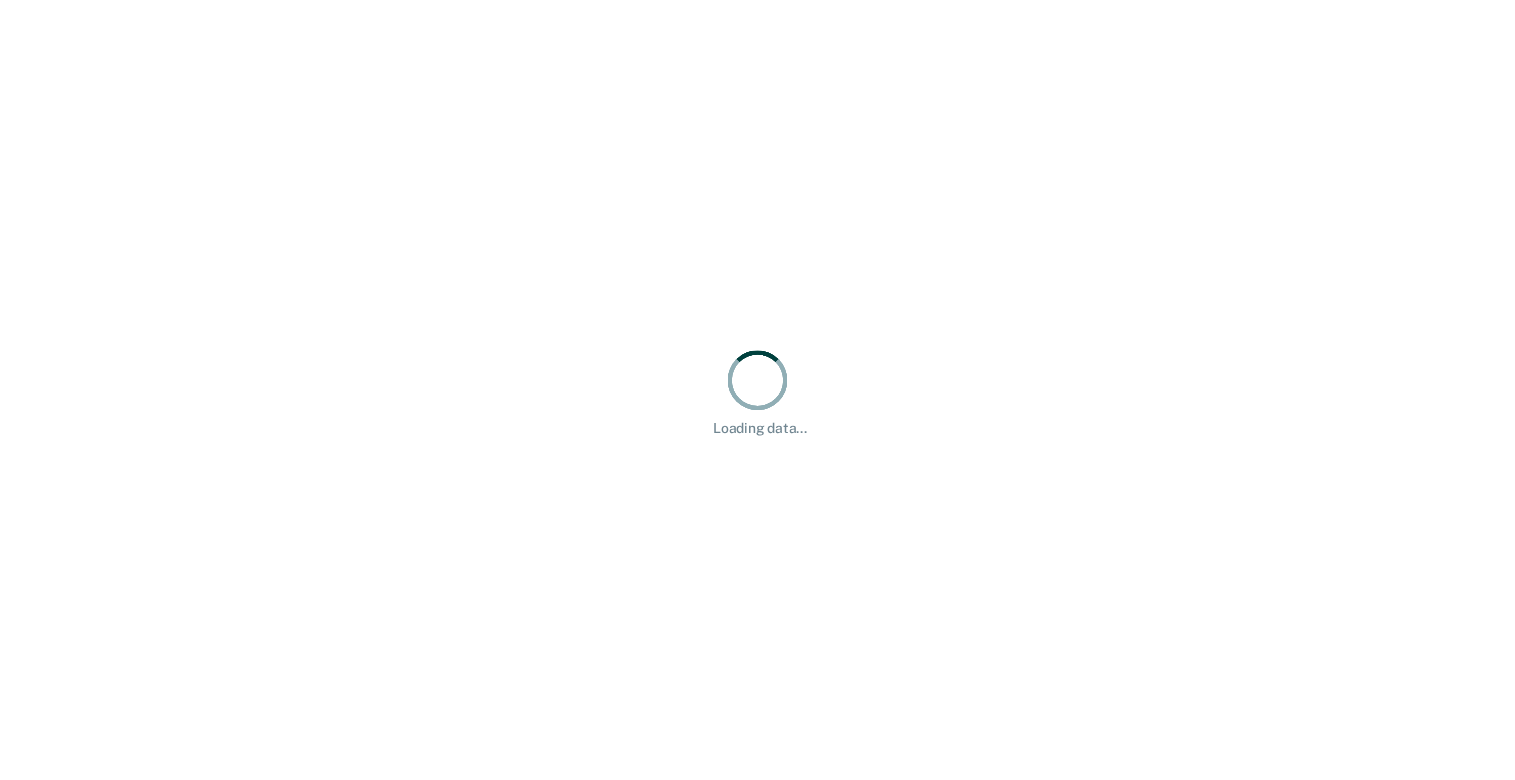 scroll, scrollTop: 0, scrollLeft: 0, axis: both 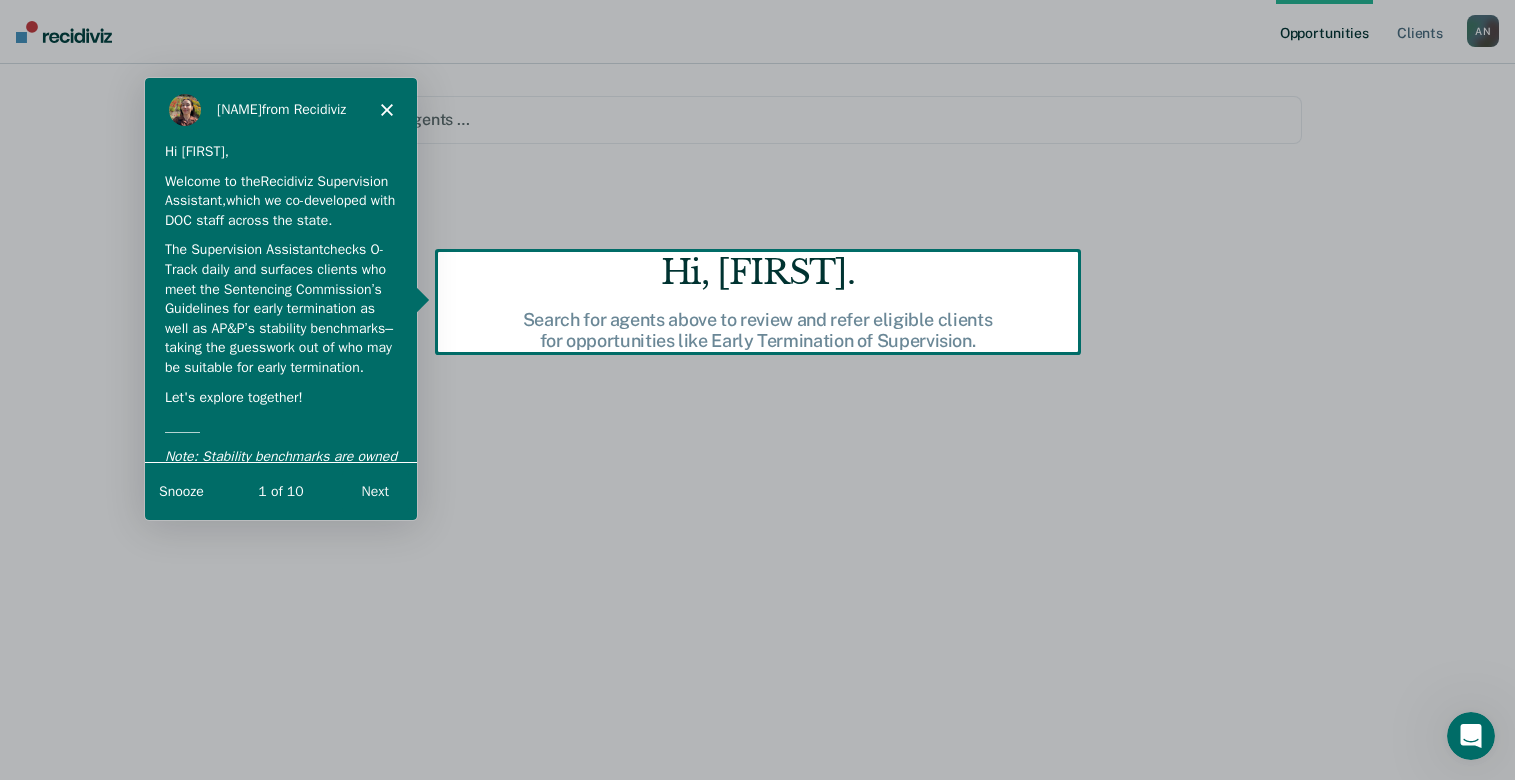 click 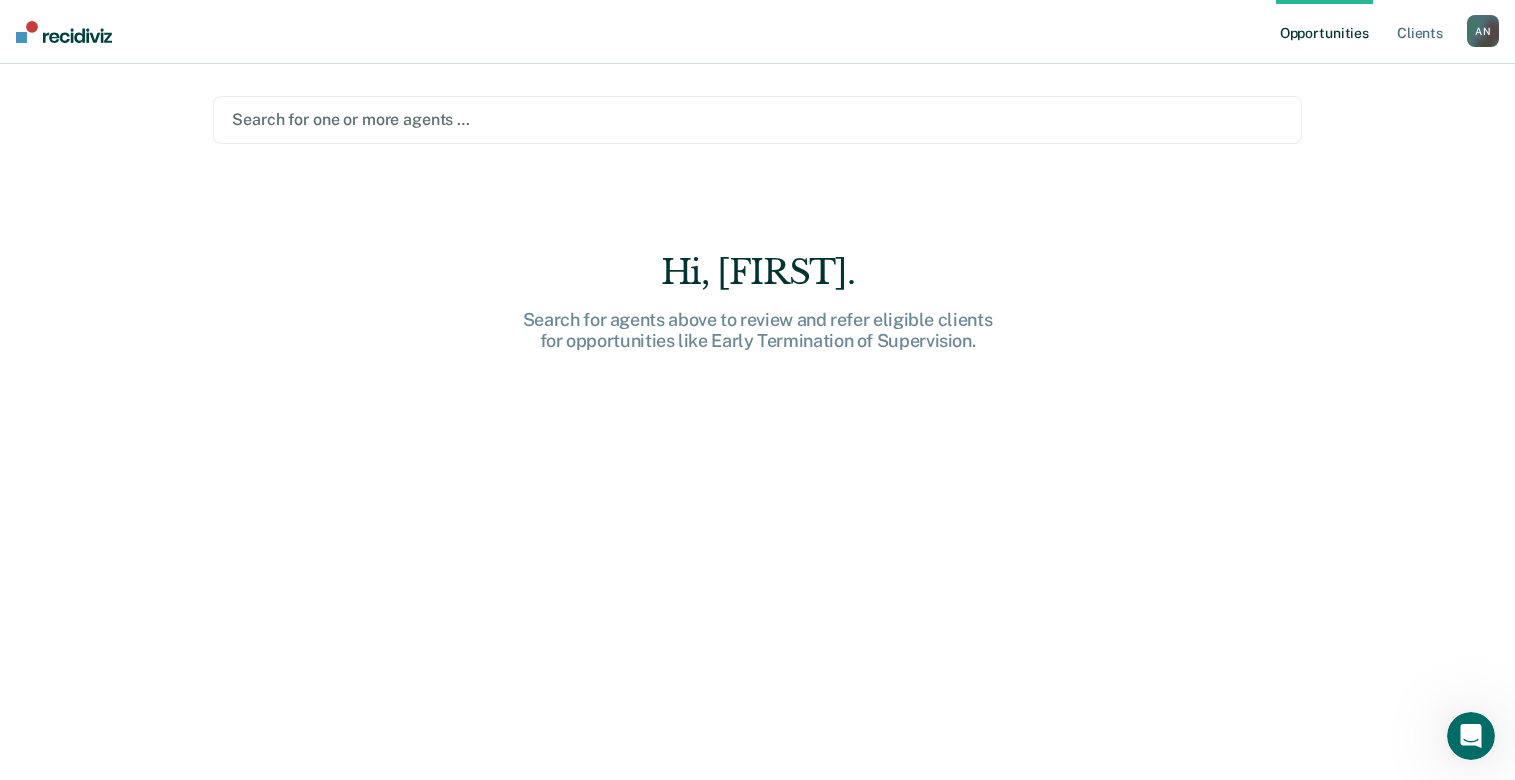 click at bounding box center [757, 119] 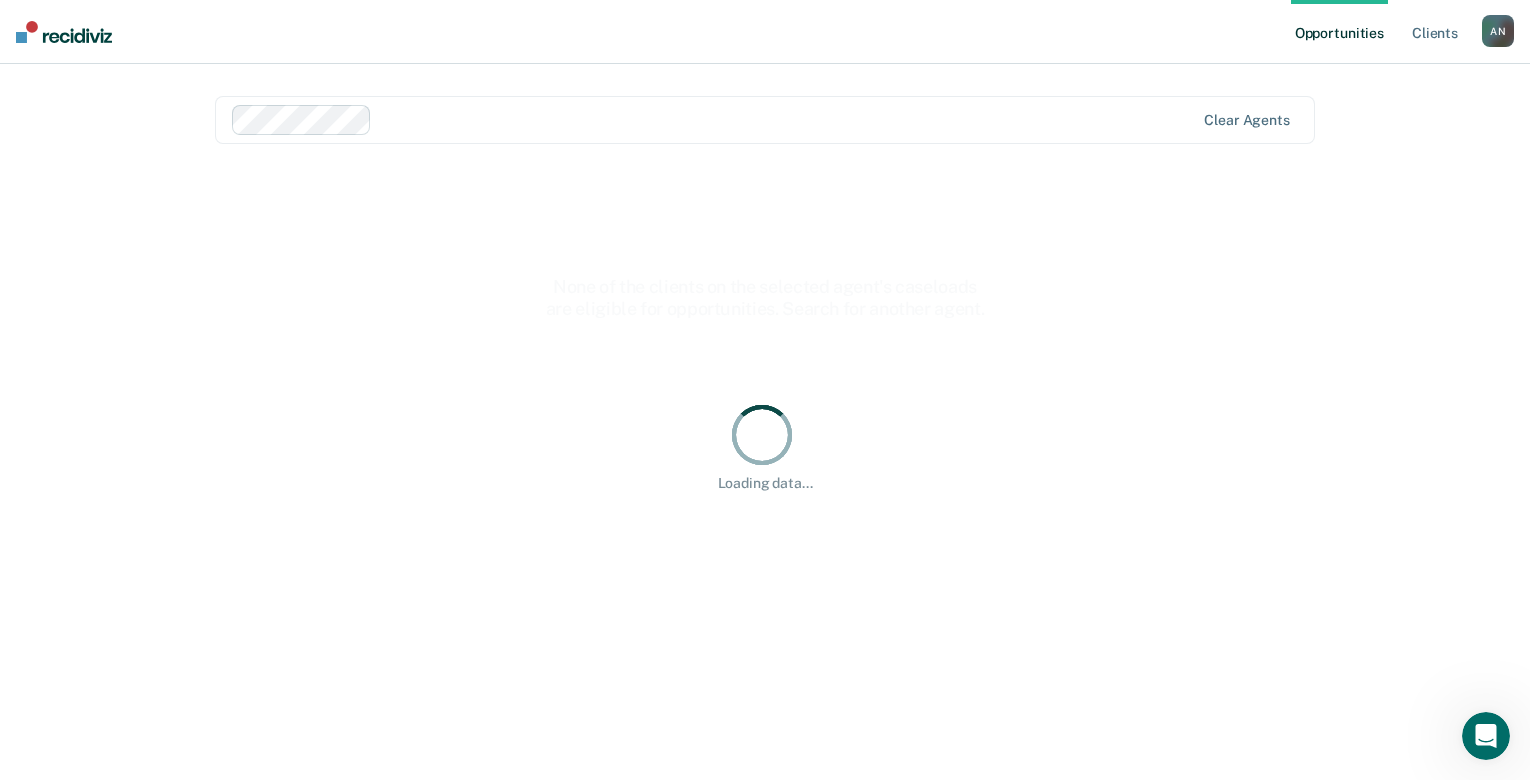 click at bounding box center [787, 119] 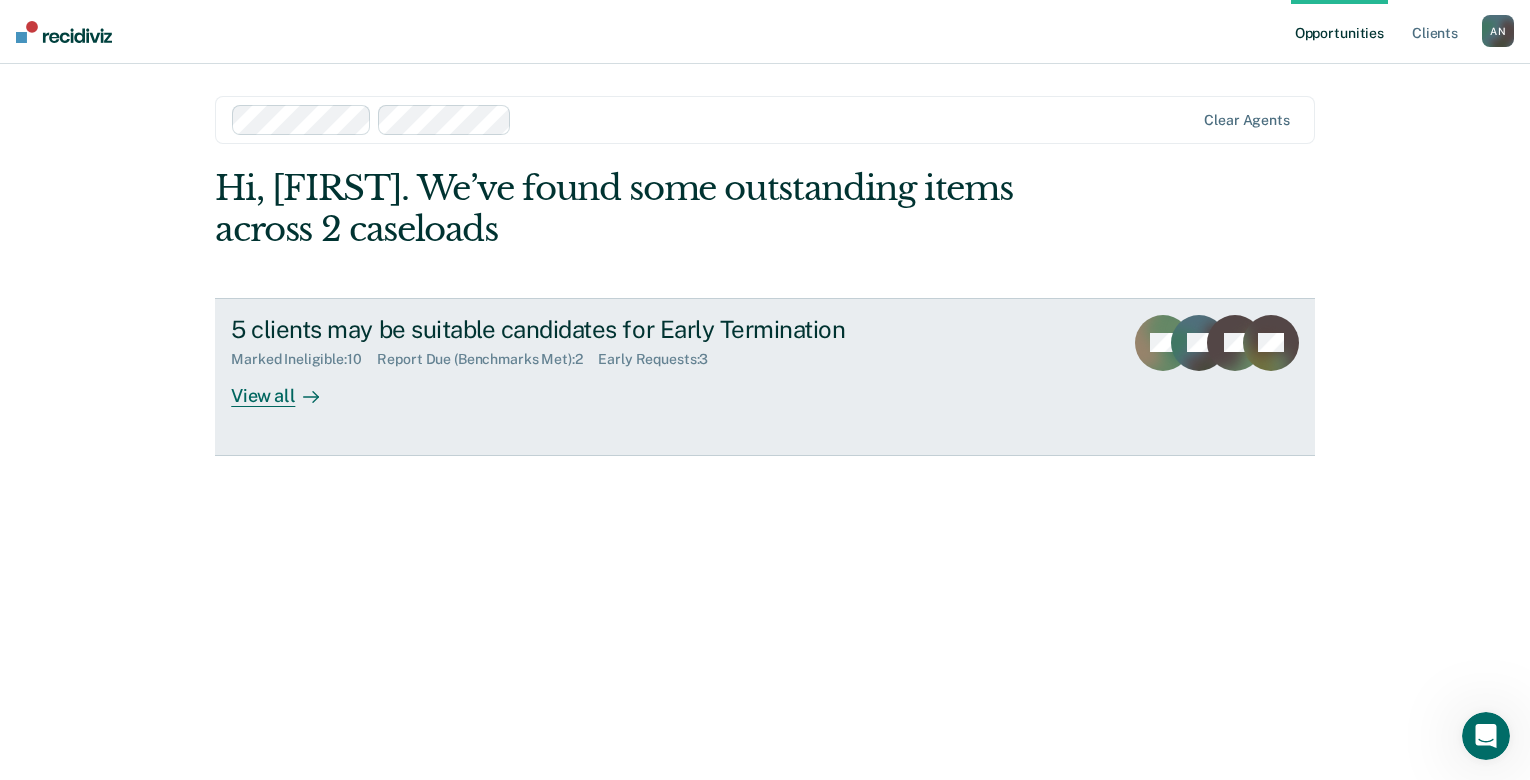 click on "5 clients may be suitable candidates for Early Termination" at bounding box center [582, 329] 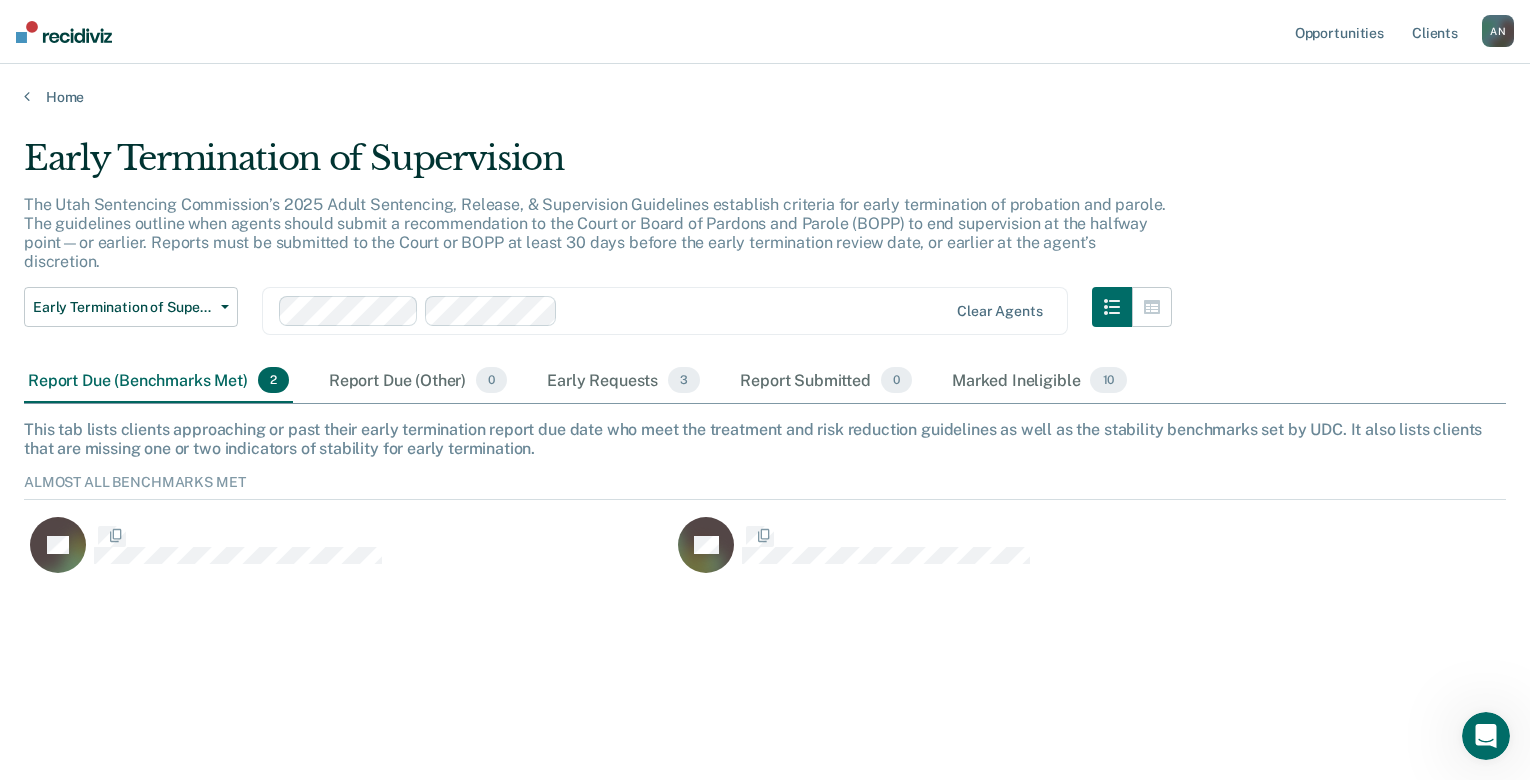 scroll, scrollTop: 16, scrollLeft: 16, axis: both 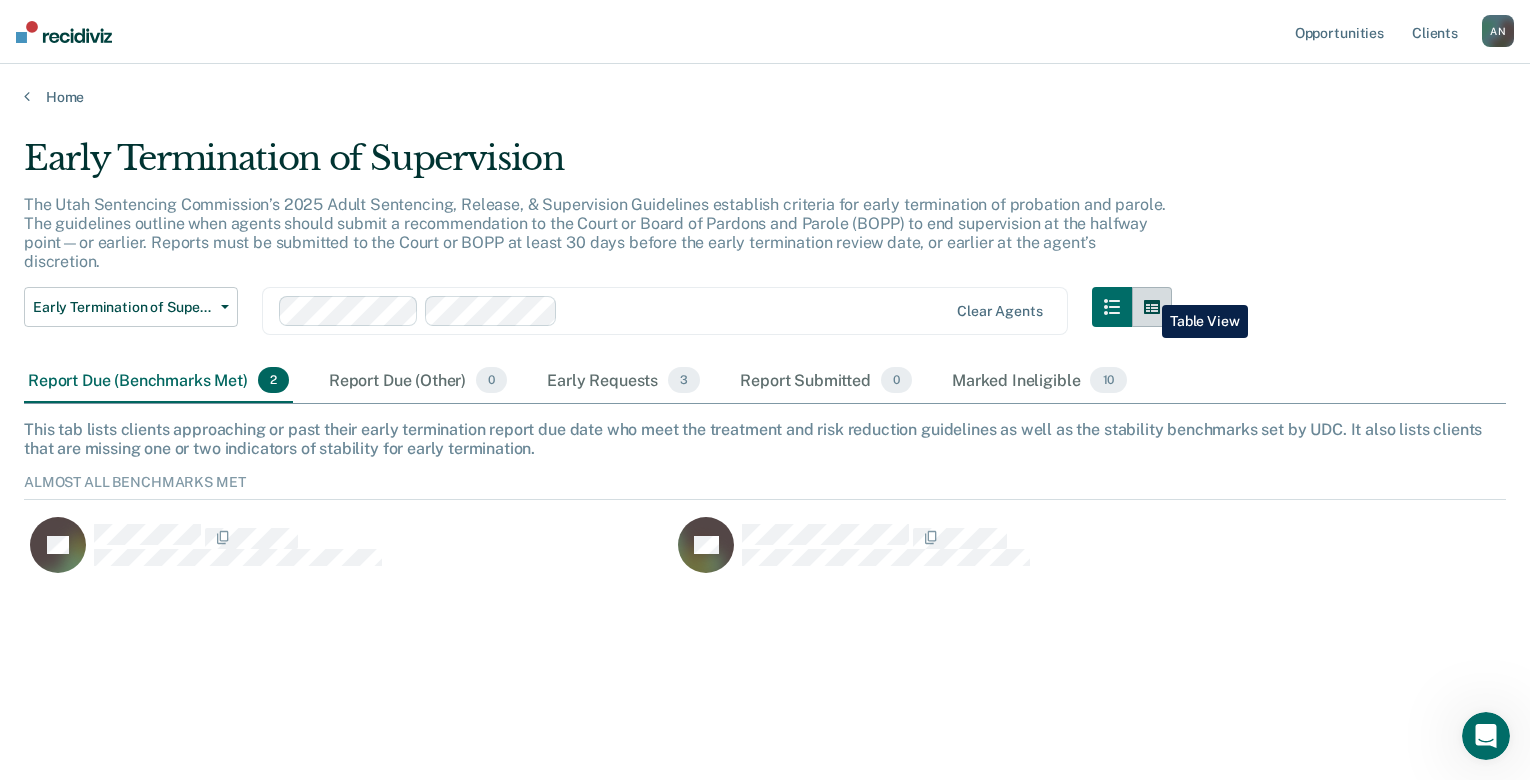 click 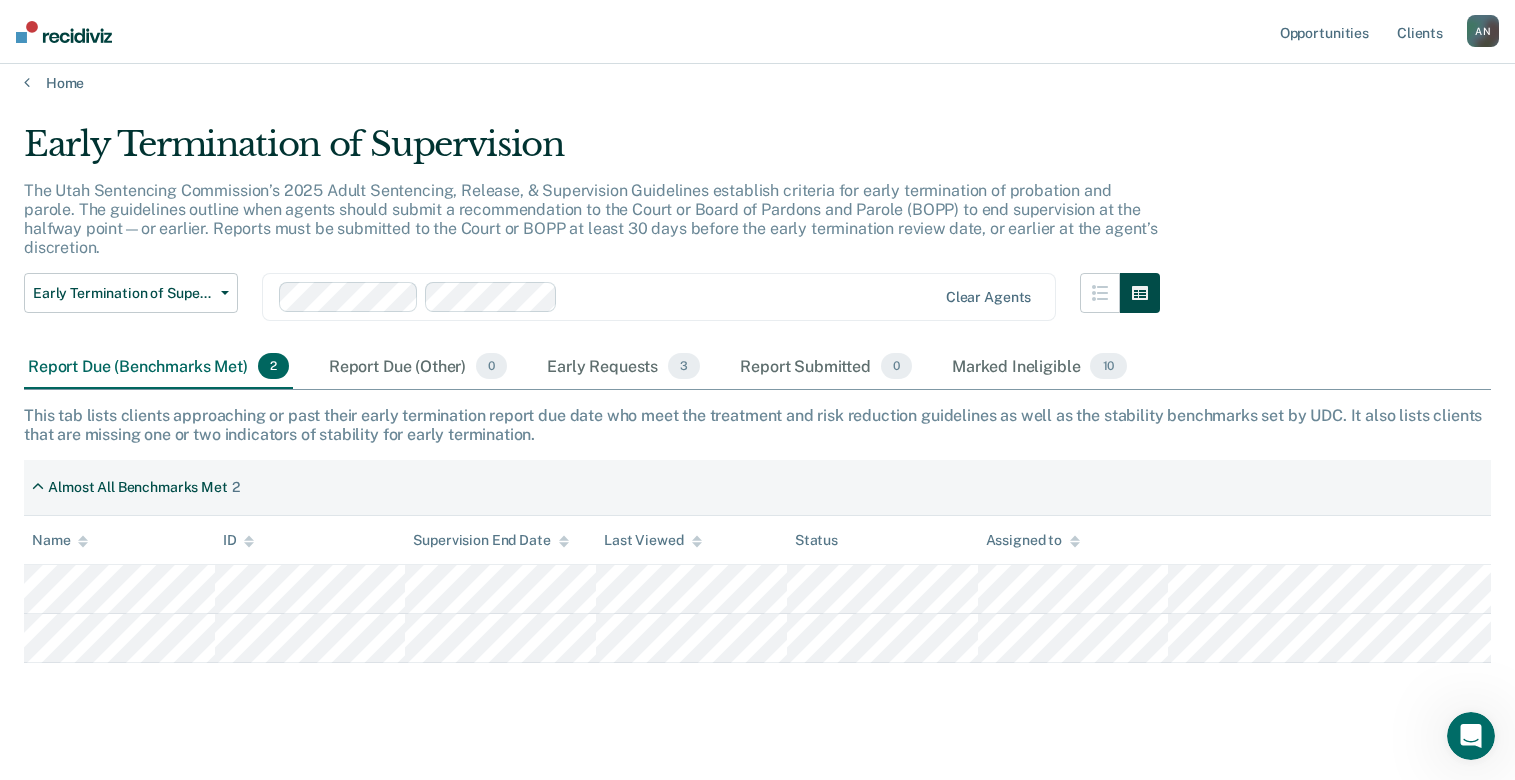 scroll, scrollTop: 21, scrollLeft: 0, axis: vertical 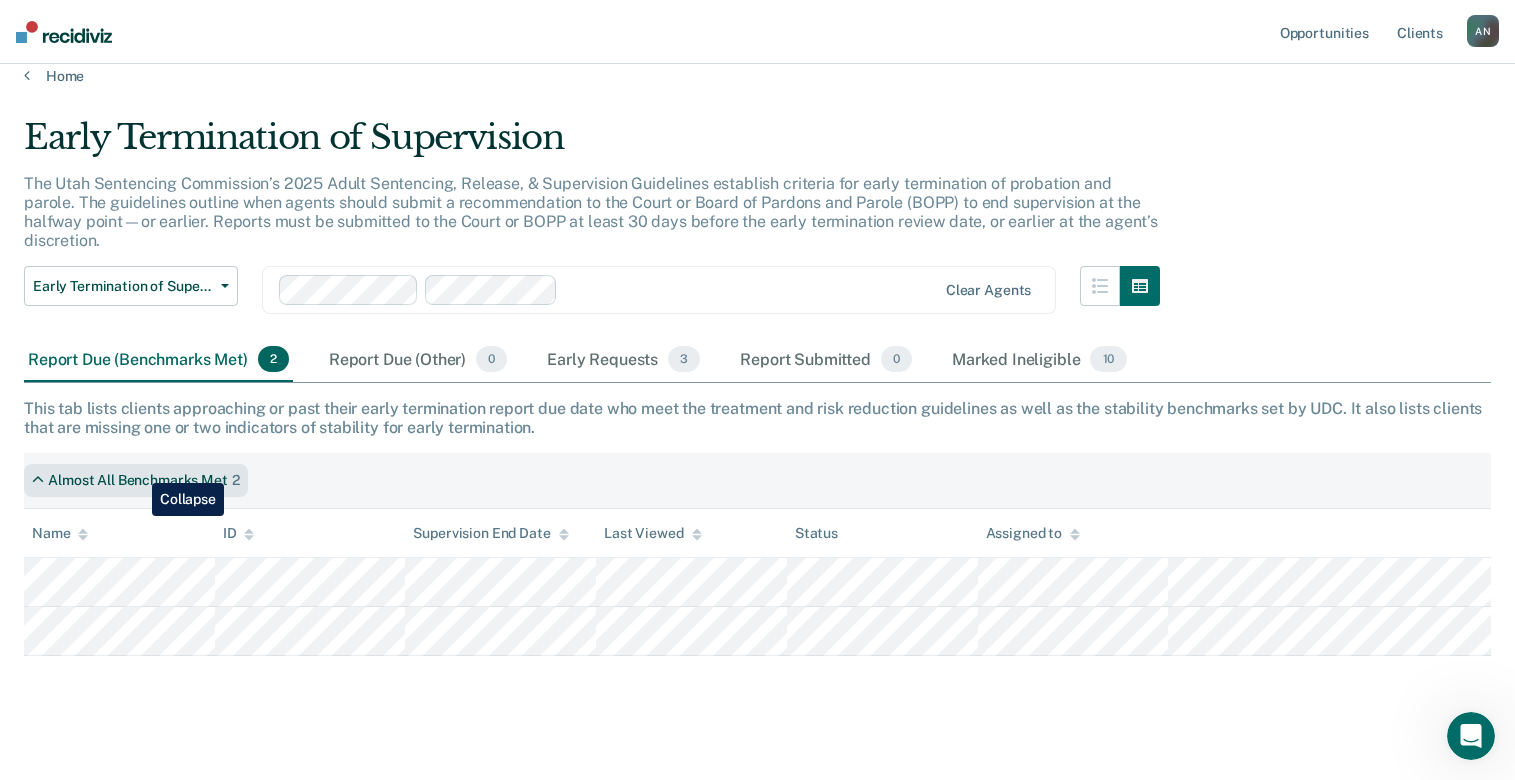 click on "Almost All Benchmarks Met" at bounding box center [138, 480] 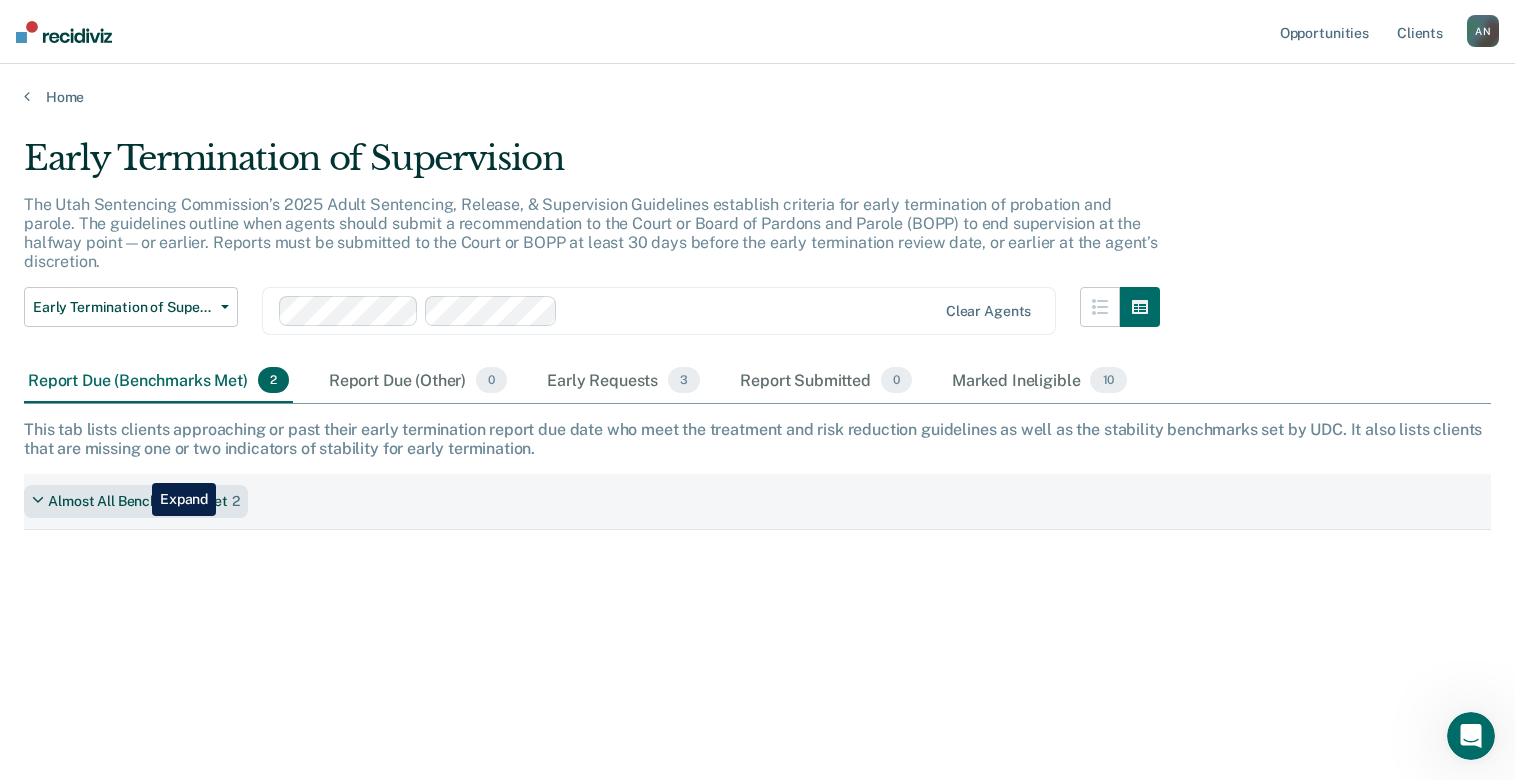 scroll, scrollTop: 0, scrollLeft: 0, axis: both 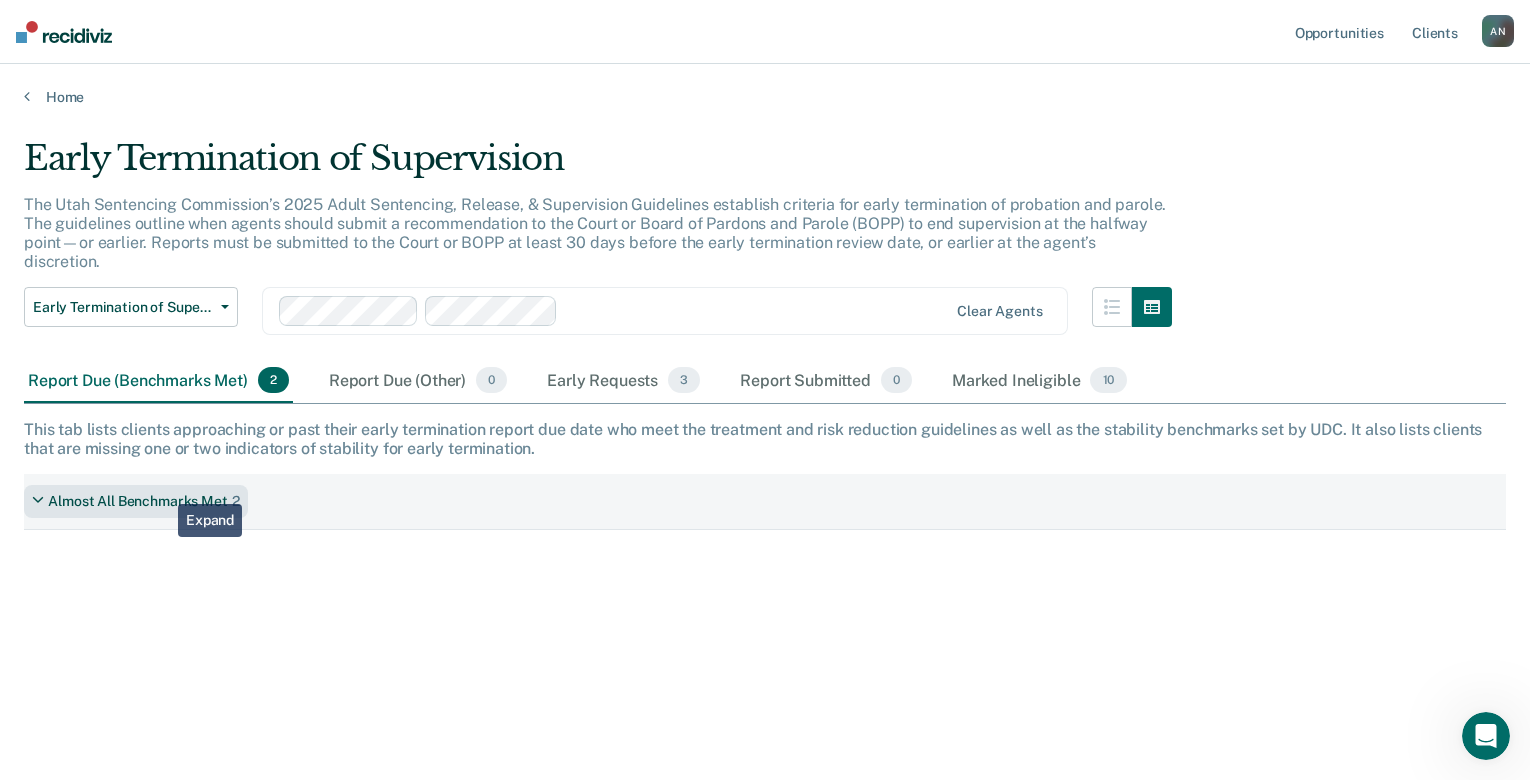 click on "Almost All Benchmarks Met" at bounding box center (138, 501) 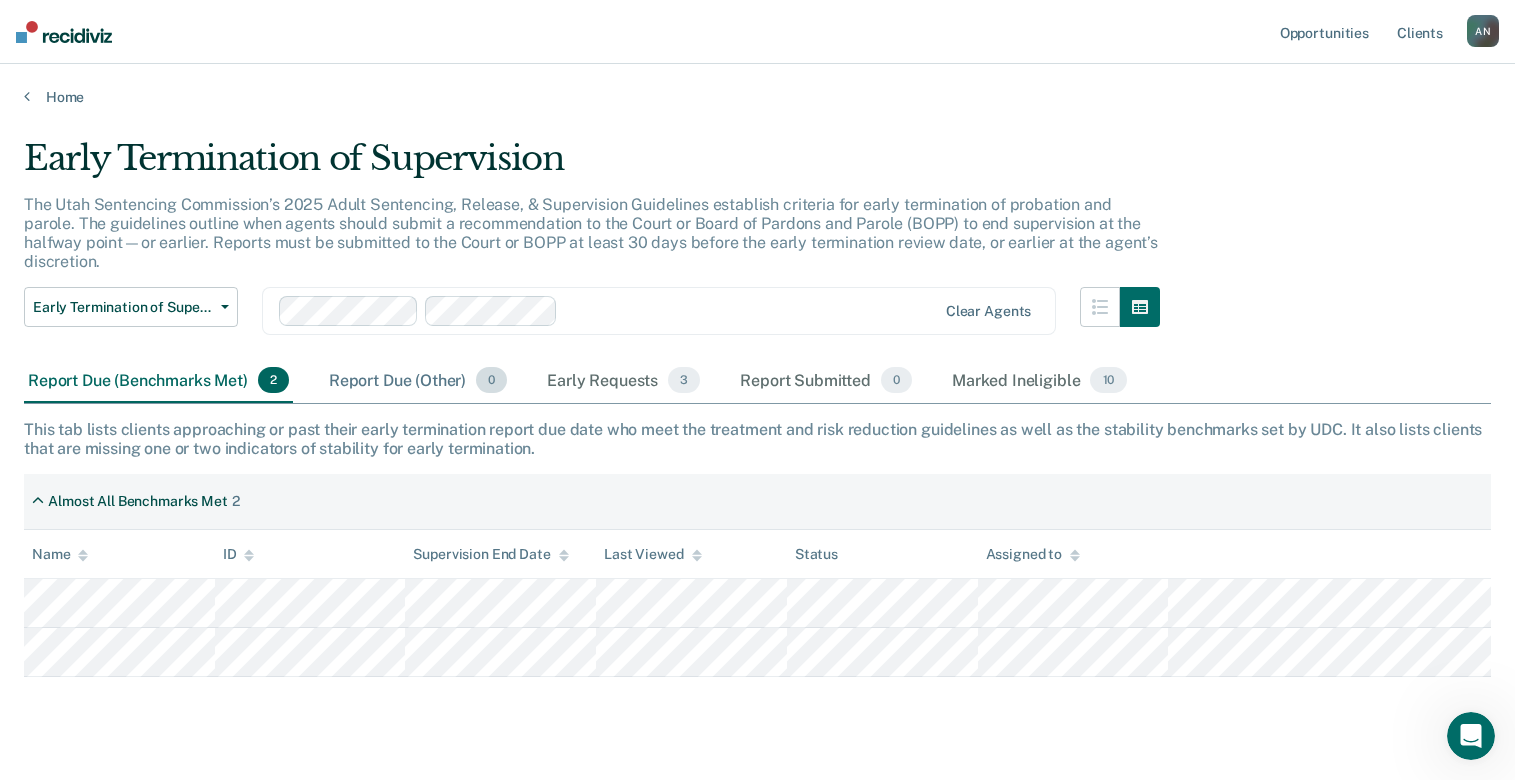 click on "Report Due (Other) 0" at bounding box center [418, 381] 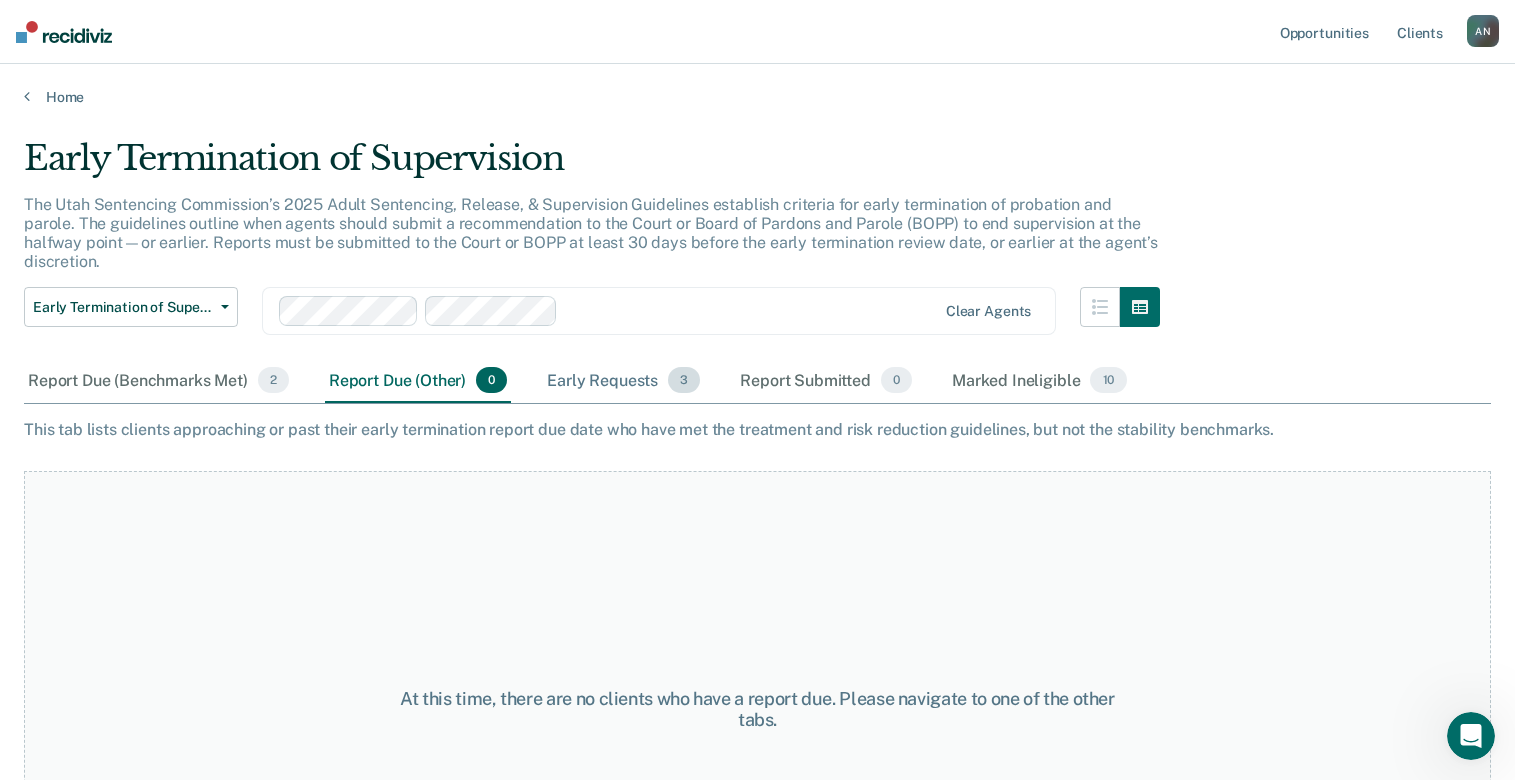 click on "Early Requests 3" at bounding box center (623, 381) 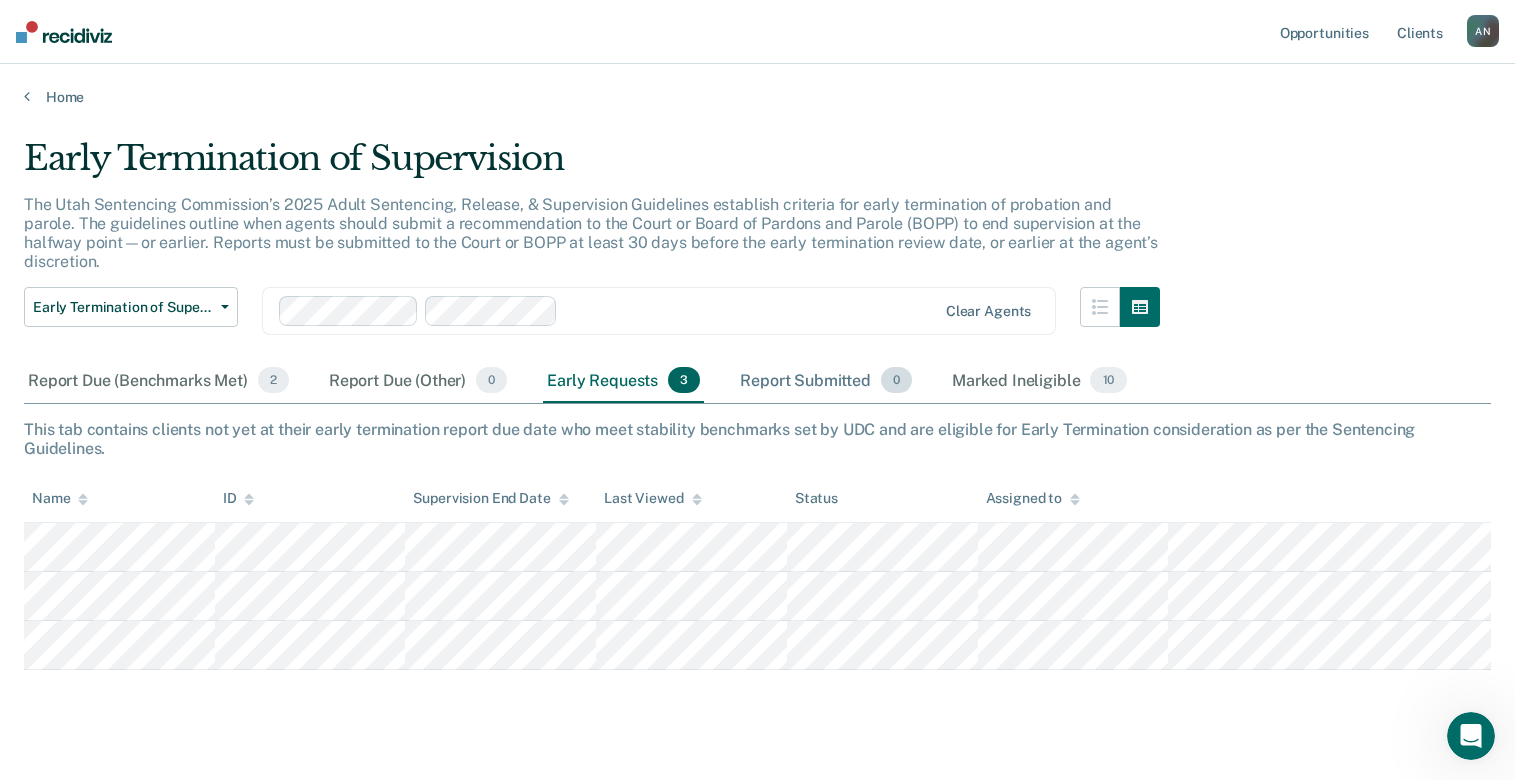click on "Report Submitted 0" at bounding box center (826, 381) 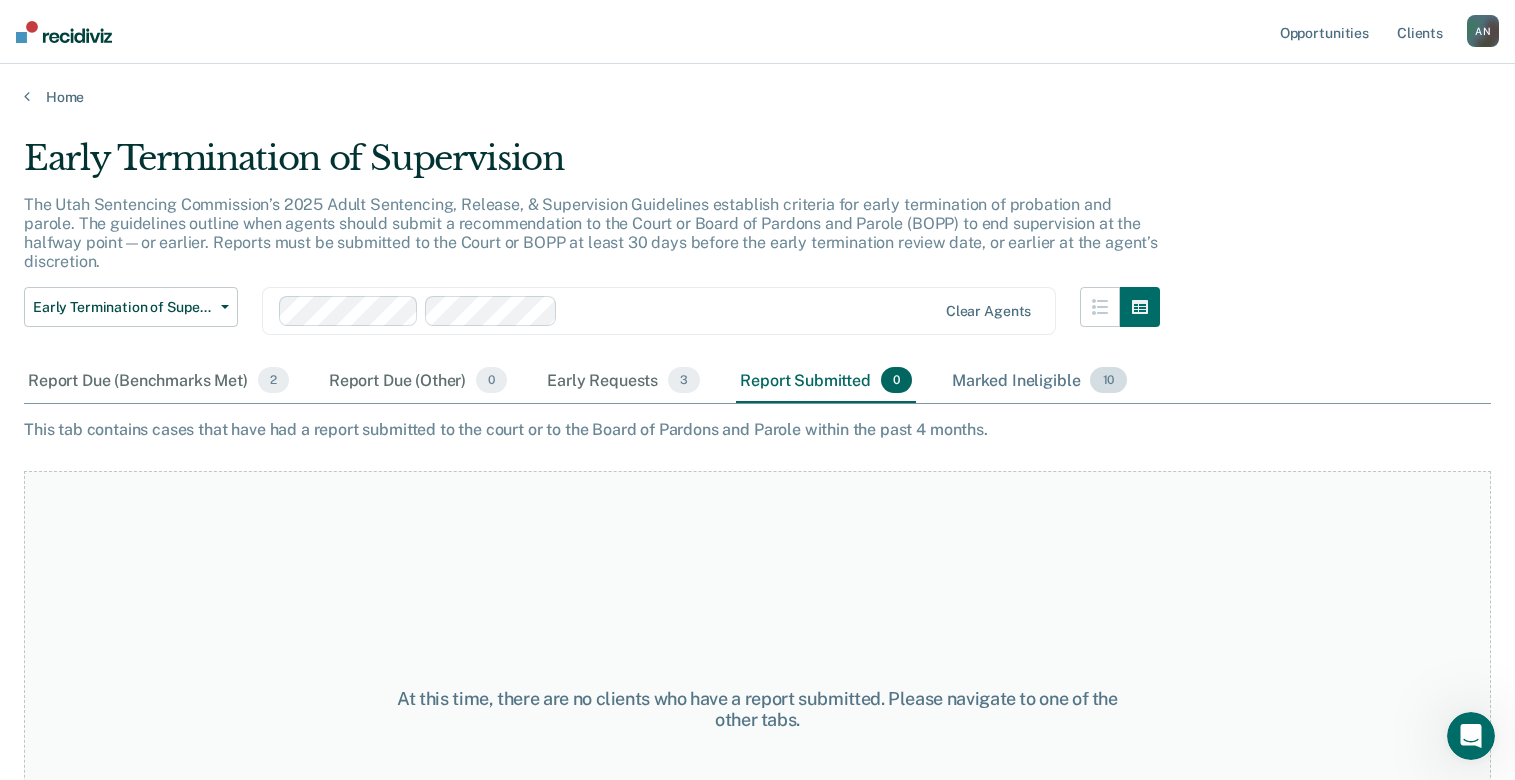click on "Marked Ineligible 10" at bounding box center (1039, 381) 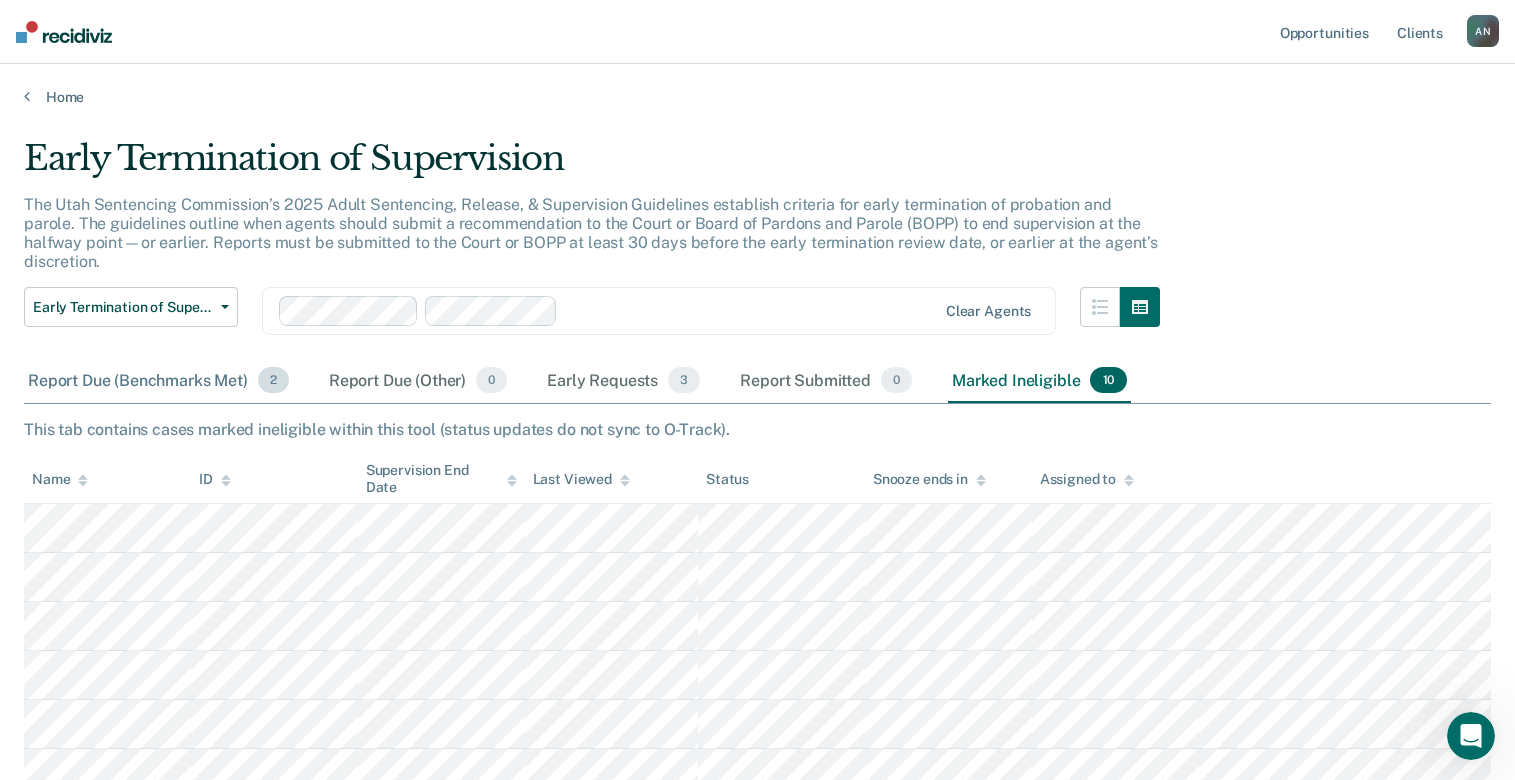 click on "Report Due (Benchmarks Met) 2" at bounding box center (158, 381) 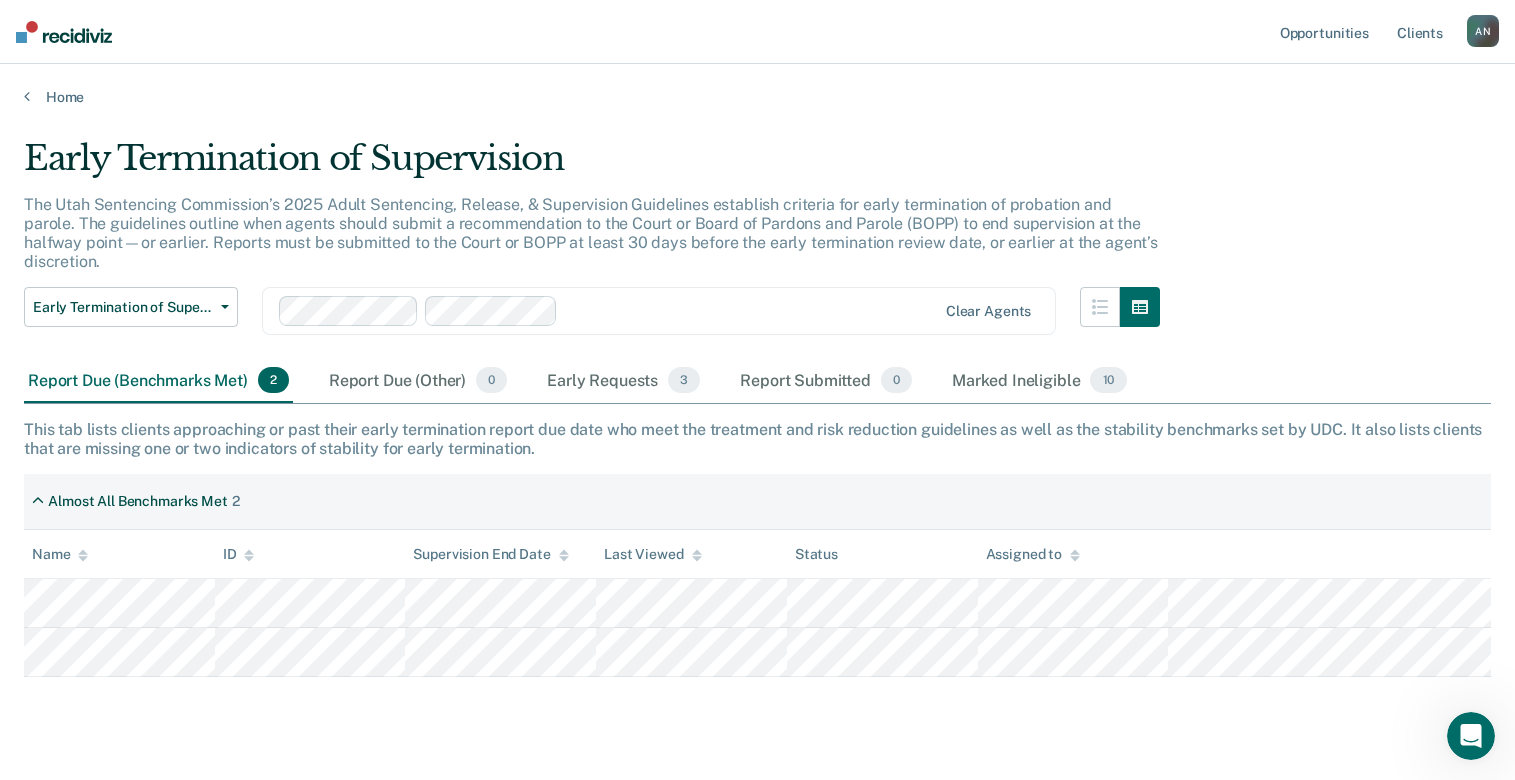 click at bounding box center [750, 311] 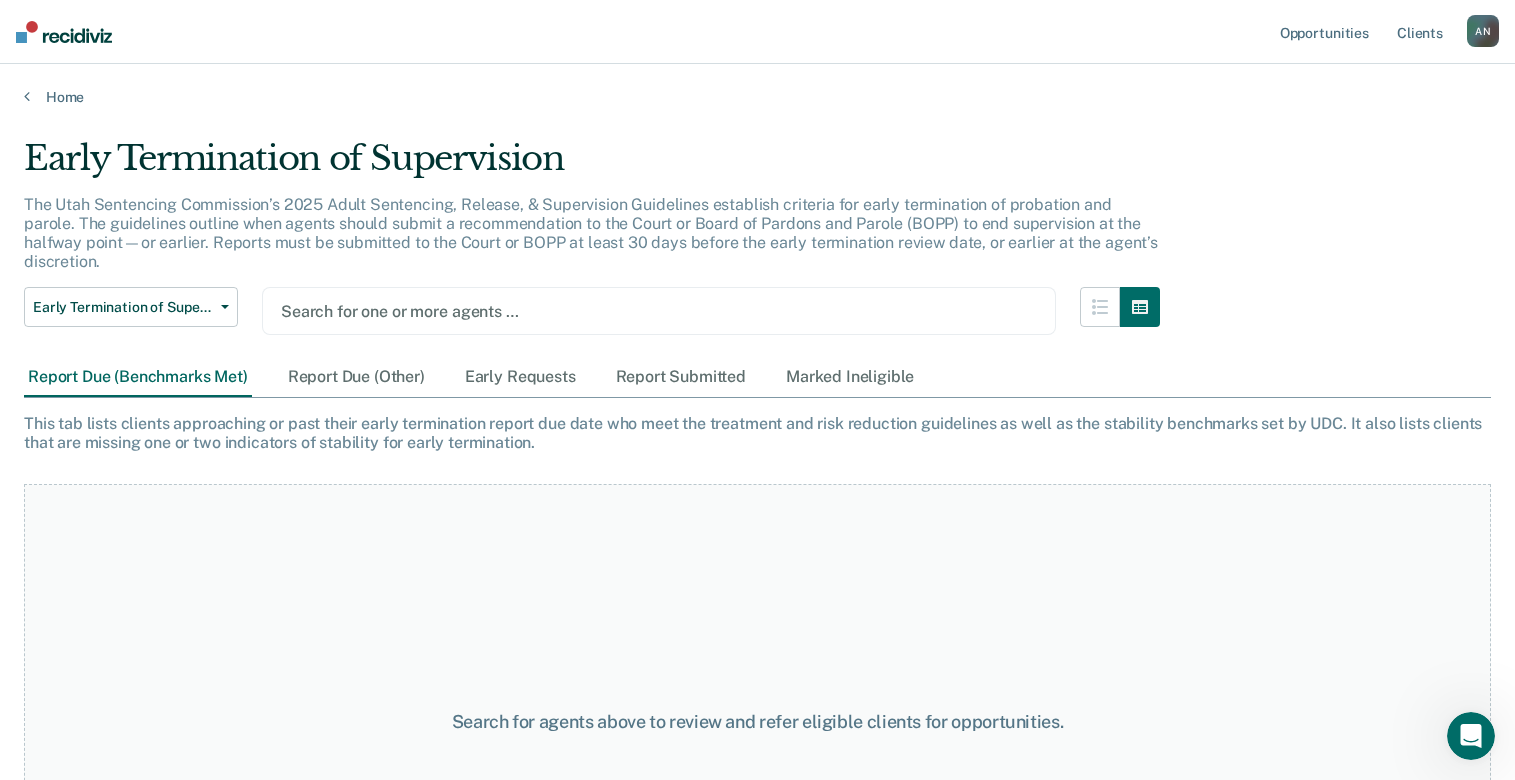 click on "Early Termination of Supervision" at bounding box center (592, 166) 